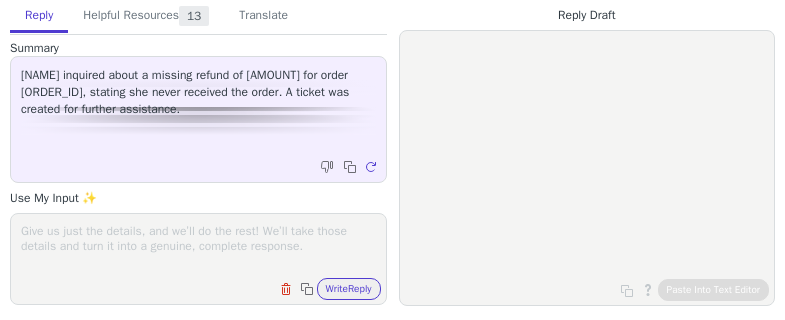 scroll, scrollTop: 0, scrollLeft: 0, axis: both 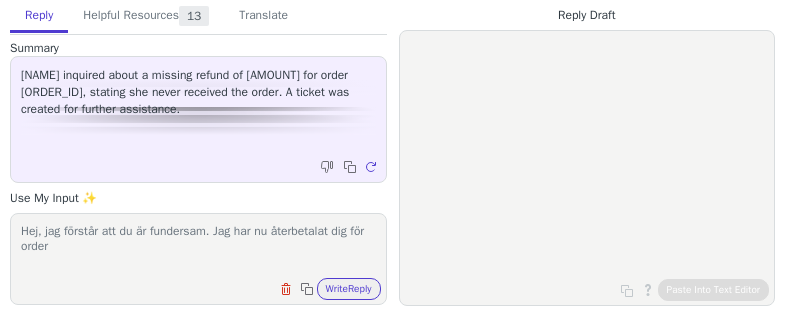 click on "Hej, jag förstår att du är fundersam. Jag har nu återbetalat dig för order" at bounding box center (198, 246) 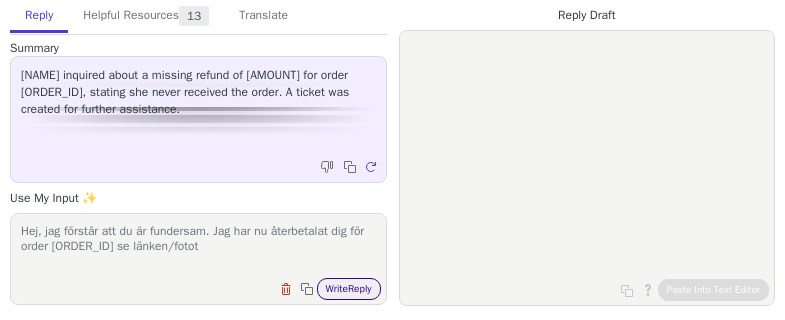 type on "Hej, jag förstår att du är fundersam. Jag har nu återbetalat dig för order [ORDER_ID] se länken/fotot" 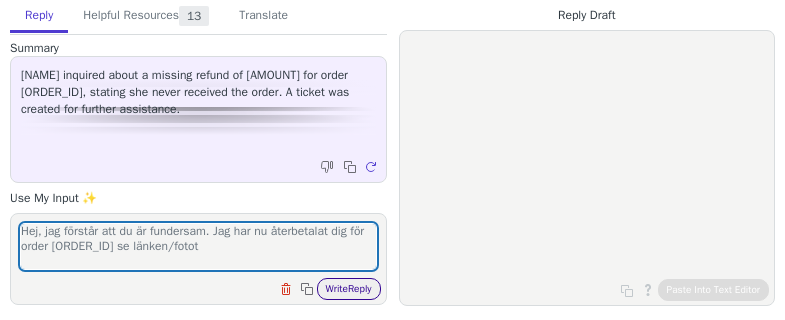 click on "Write  Reply" at bounding box center (349, 289) 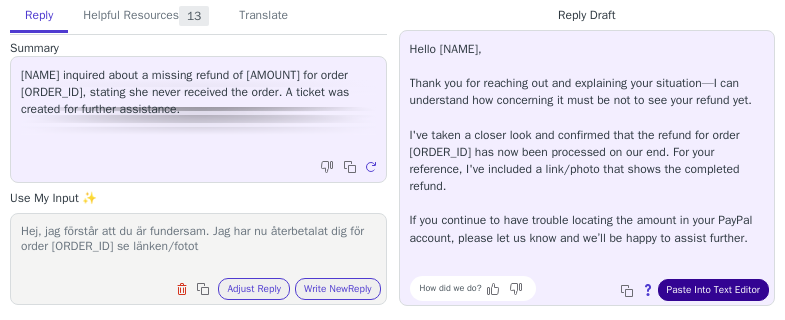 click on "Paste Into Text Editor" at bounding box center [713, 290] 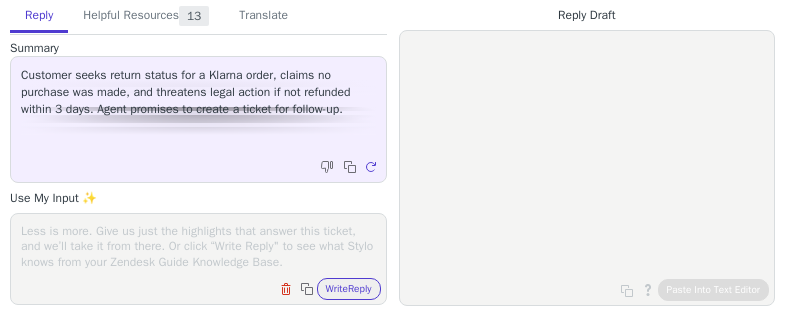 scroll, scrollTop: 0, scrollLeft: 0, axis: both 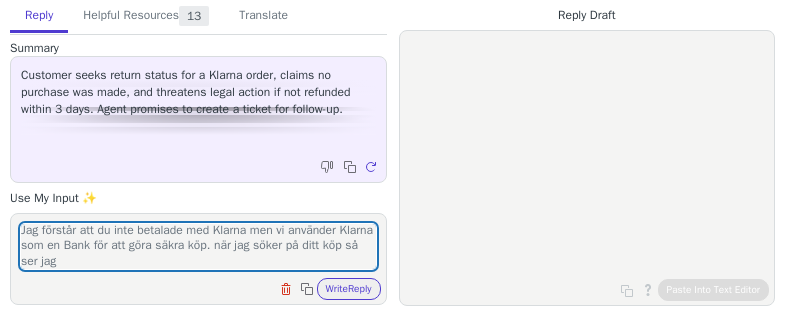 click on "Clear field Copy to clipboard Write  Reply" at bounding box center [208, 287] 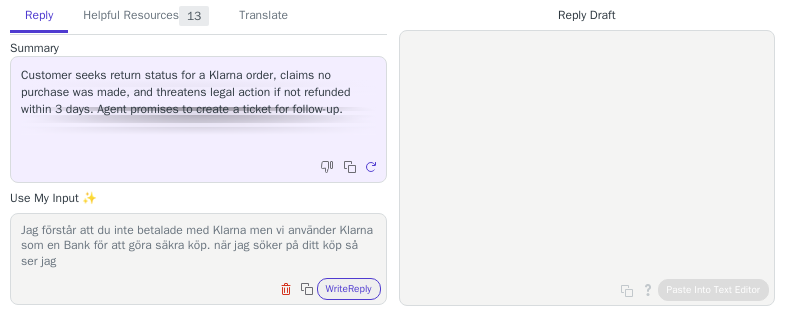 click on "Hej, jag försåtr din frustration. Men vi ska lösa detta.
Jag förstår att du inte betalade med Klarna men vi använder Klarna som en Bank för att göra säkra köp. när jag söker på ditt köp så ser jag" at bounding box center [198, 246] 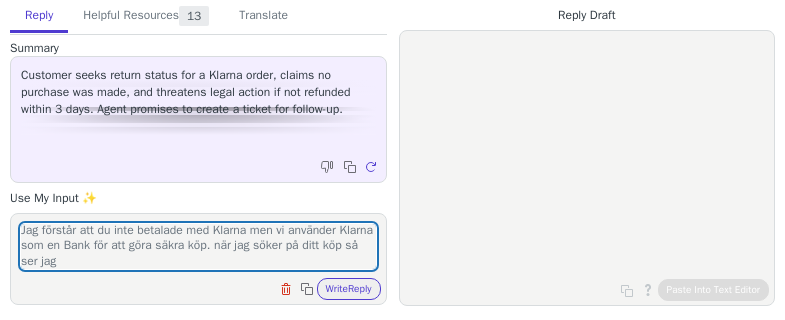 click on "Clear field Copy to clipboard Write  Reply" at bounding box center (208, 287) 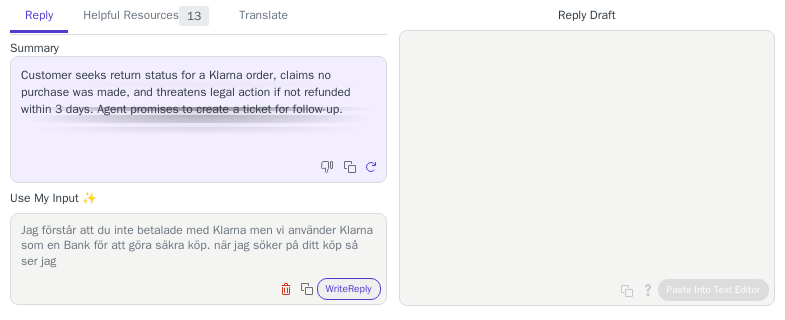 drag, startPoint x: 118, startPoint y: 268, endPoint x: 130, endPoint y: 268, distance: 12 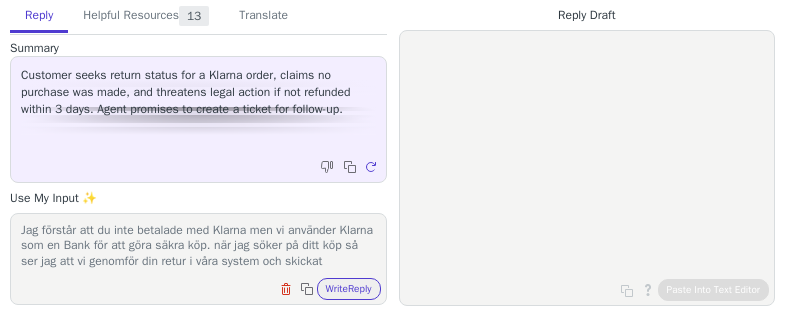scroll, scrollTop: 48, scrollLeft: 0, axis: vertical 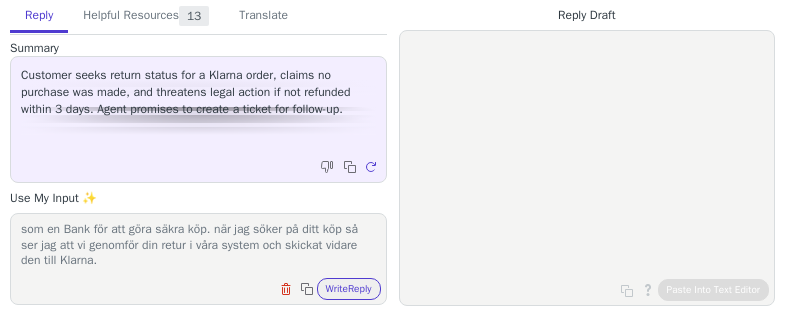 click on "Hej, jag försåtr din frustration. Men vi ska lösa detta.
Jag förstår att du inte betalade med Klarna men vi använder Klarna som en Bank för att göra säkra köp. när jag söker på ditt köp så ser jag att vi genomför din retur i våra system och skickat vidare den till Klarna." at bounding box center (198, 246) 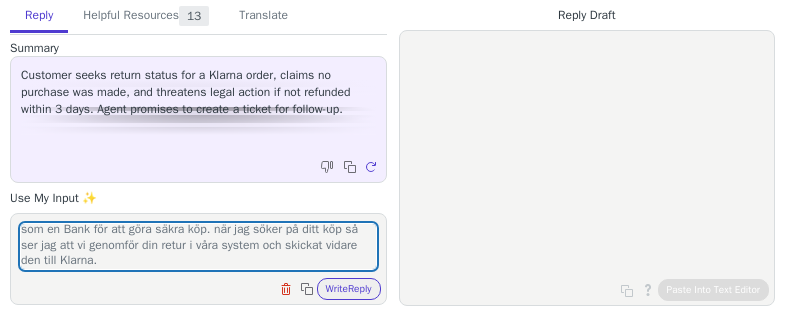 click on "Clear field Copy to clipboard Write  Reply" at bounding box center (208, 287) 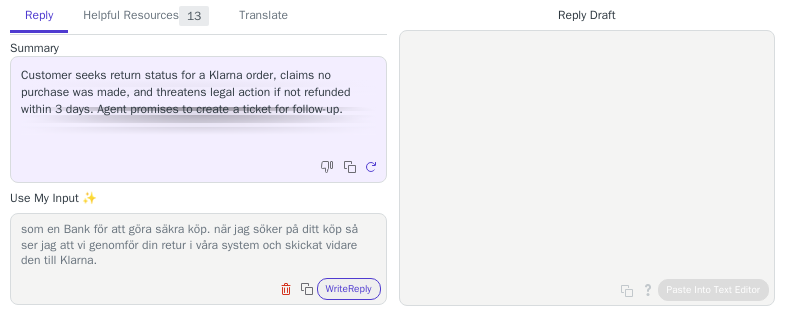 click on "Hej, jag försåtr din frustration. Men vi ska lösa detta.
Jag förstår att du inte betalade med Klarna men vi använder Klarna som en Bank för att göra säkra köp. när jag söker på ditt köp så ser jag att vi genomför din retur i våra system och skickat vidare den till Klarna." at bounding box center [198, 246] 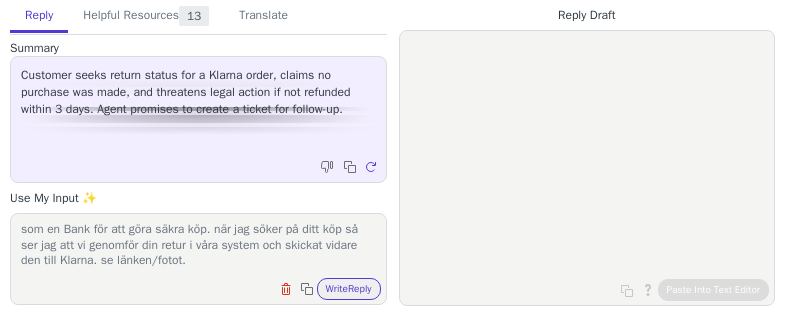 scroll, scrollTop: 78, scrollLeft: 0, axis: vertical 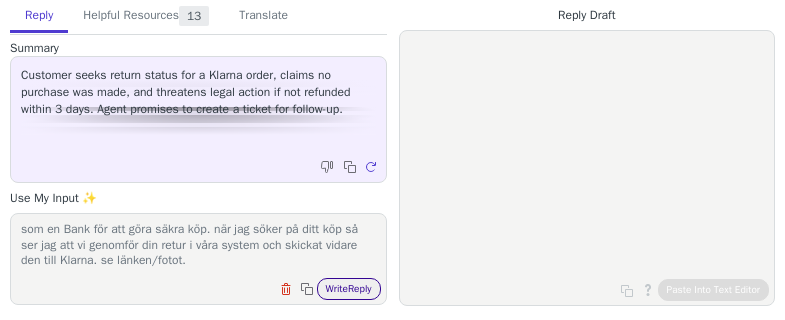 type on "Hej, jag försåtr din frustration. Men vi ska lösa detta.
Jag förstår att du inte betalade med Klarna men vi använder Klarna som en Bank för att göra säkra köp. när jag söker på ditt köp så ser jag att vi genomför din retur i våra system och skickat vidare den till Klarna. se länken/fotot." 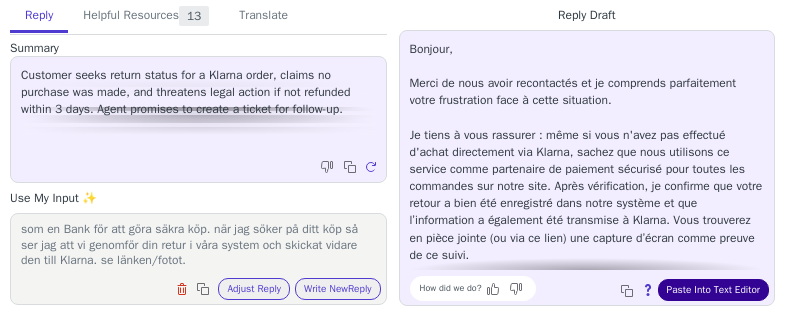 click on "Paste Into Text Editor" at bounding box center (713, 290) 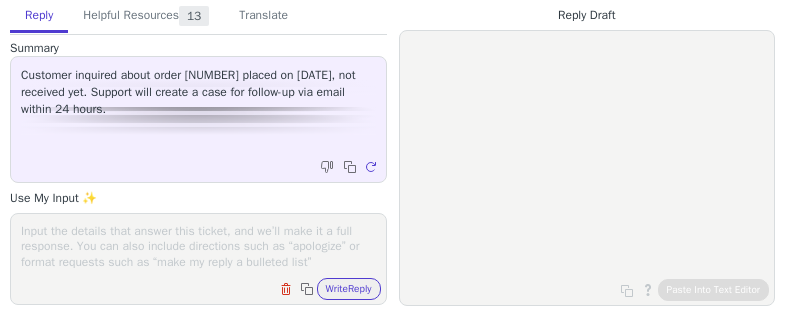 scroll, scrollTop: 0, scrollLeft: 0, axis: both 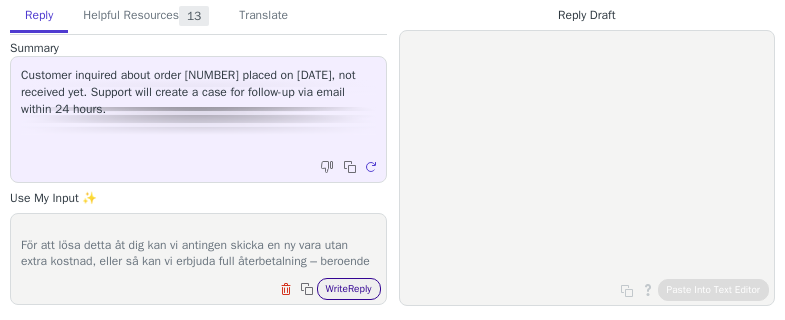 type on "Hej,
Tack för din feedback, och jag beklagar verkligen att paketet fortfarande inte har dykt upp efter att vi kontrollerat med både postkontoret och grannarna.
Vi har undersökt saken närmare och det verkar som att försändelsen tyvärr har försvunnit längs vägen. Vi beklagar verkligen detta!
För att lösa detta åt dig kan vi antingen skicka en ny vara utan extra kostnad, eller så kan vi erbjuda full återbetalning – beroende på vilket som passar dig bäst.
Berätta gärna vad du föredrar så ordnar vi det omedelbart. Vi beklagar återigen de besvär detta har orsakat!" 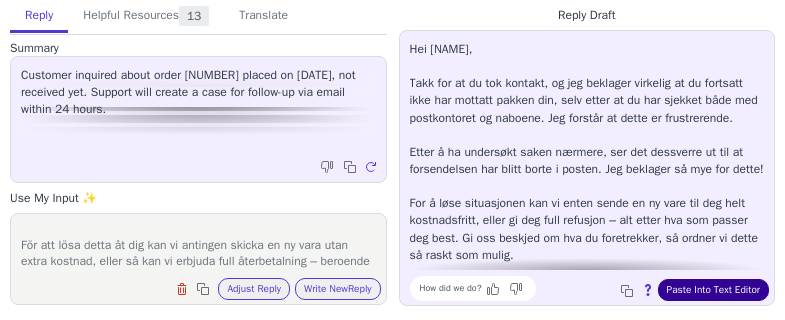 click on "Paste Into Text Editor" at bounding box center [713, 290] 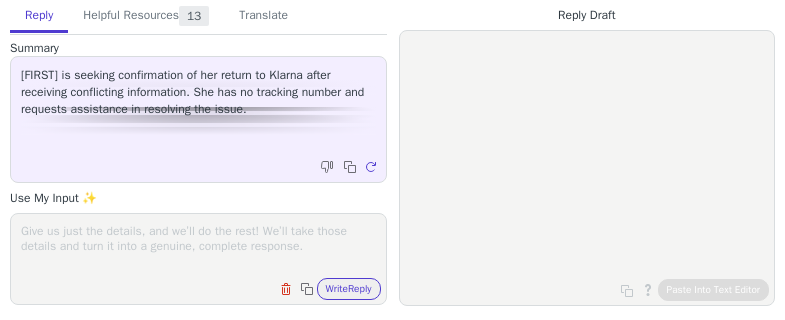 scroll, scrollTop: 0, scrollLeft: 0, axis: both 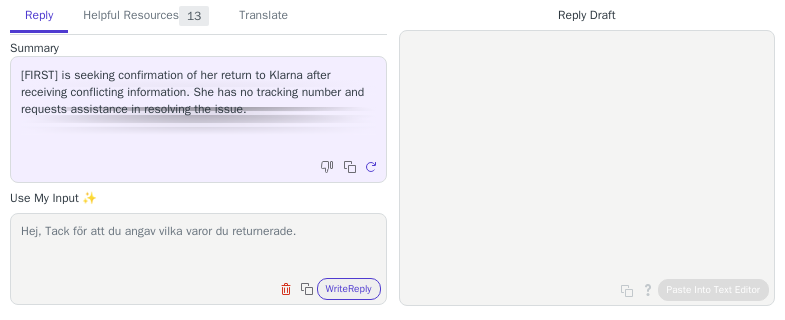 click on "Hej, Tack för att du angav vilka varor du returnerade." at bounding box center (198, 246) 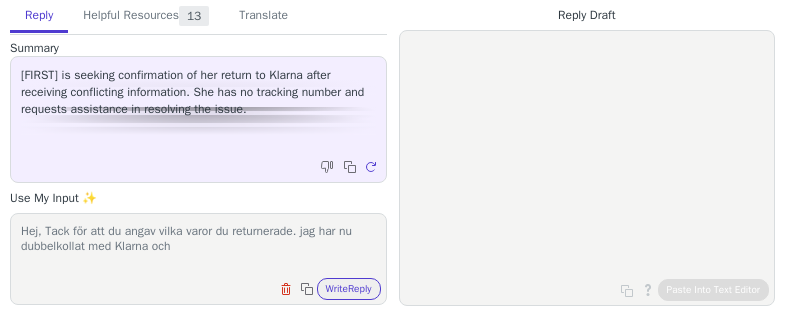 click on "Hej, Tack för att du angav vilka varor du returnerade. jag har nu dubbelkollat med Klarna och" at bounding box center (198, 246) 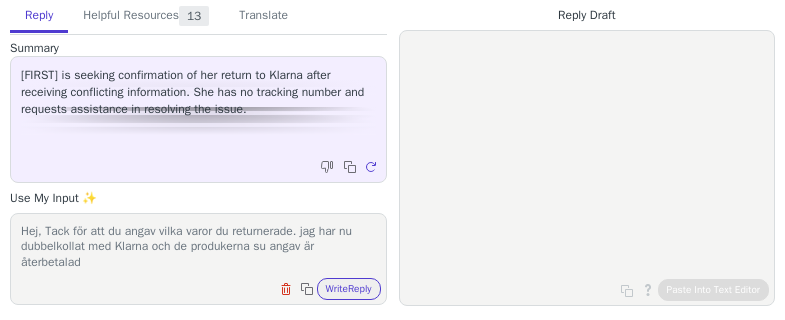 scroll, scrollTop: 1, scrollLeft: 0, axis: vertical 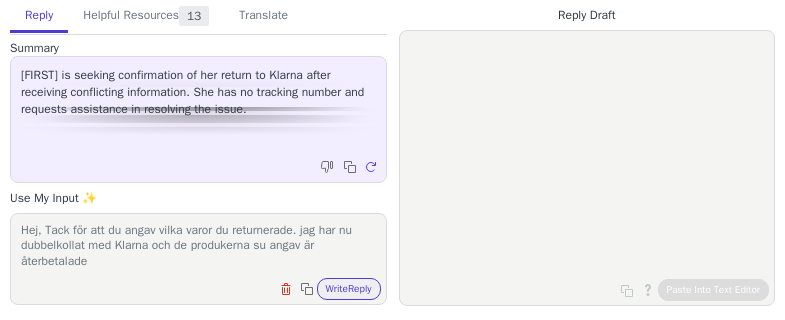 click on "Hej, Tack för att du angav vilka varor du returnerade. jag har nu dubbelkollat med Klarna och de produkerna su angav är återbetalade" at bounding box center (198, 246) 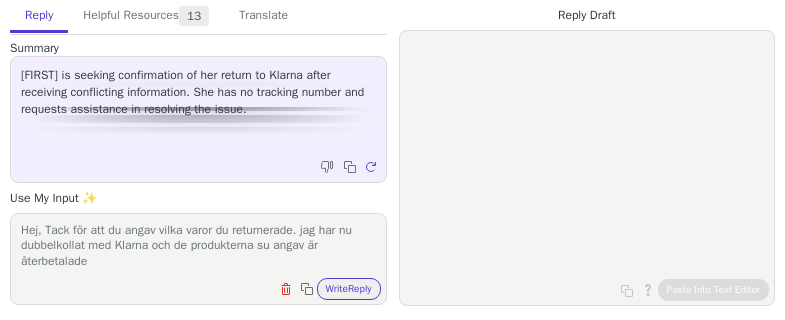 click on "Hej, Tack för att du angav vilka varor du returnerade. jag har nu dubbelkollat med Klarna och de produkterna su angav är återbetalade" at bounding box center [198, 246] 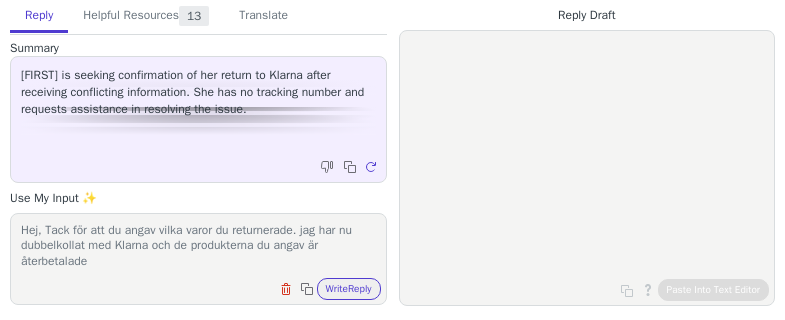 click on "Hej, Tack för att du angav vilka varor du returnerade. jag har nu dubbelkollat med Klarna och de produkterna du angav är återbetalade" at bounding box center [198, 246] 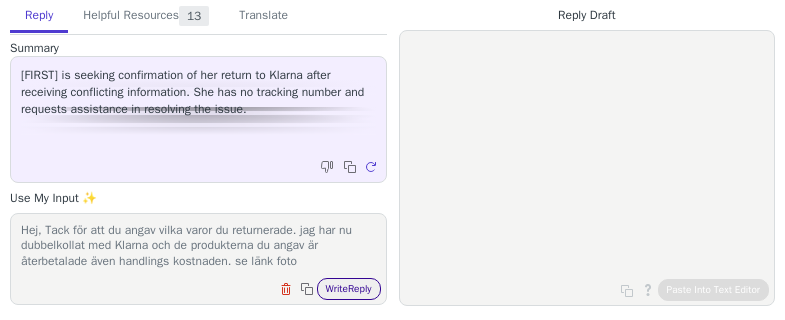 type on "Hej, Tack för att du angav vilka varor du returnerade. jag har nu dubbelkollat med Klarna och de produkterna du angav är återbetalade även handlings kostnaden. se länk foto" 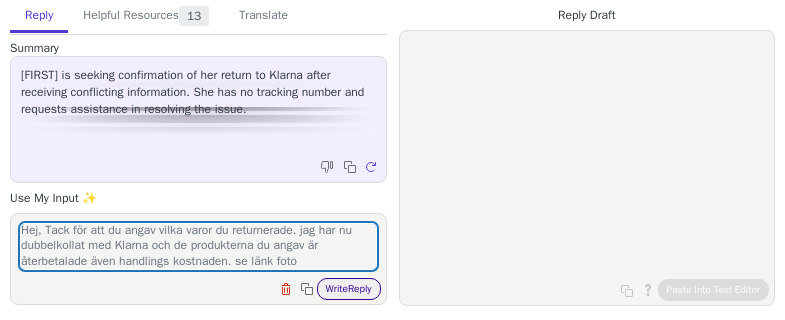 click on "Write  Reply" at bounding box center [349, 289] 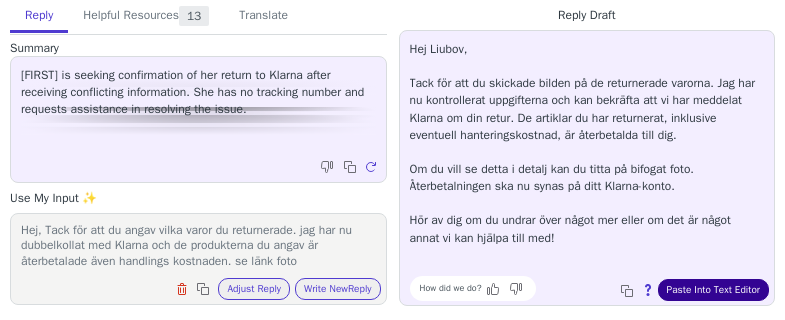 click on "Paste Into Text Editor" at bounding box center [713, 290] 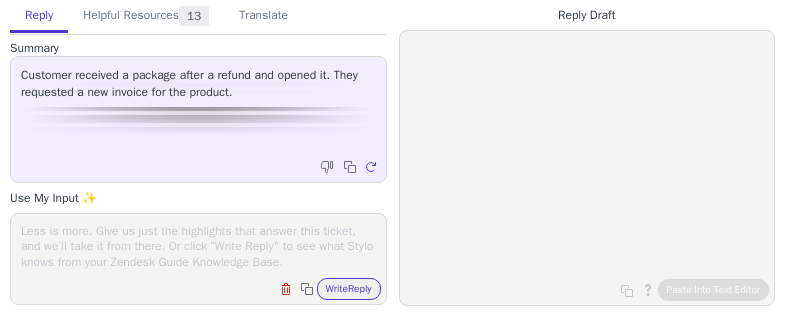 scroll, scrollTop: 0, scrollLeft: 0, axis: both 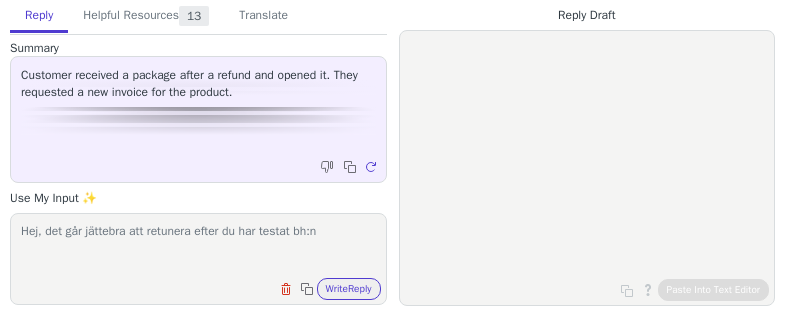 click on "Hej, det går jättebra att retunera efter du har testat bh:n" at bounding box center [198, 246] 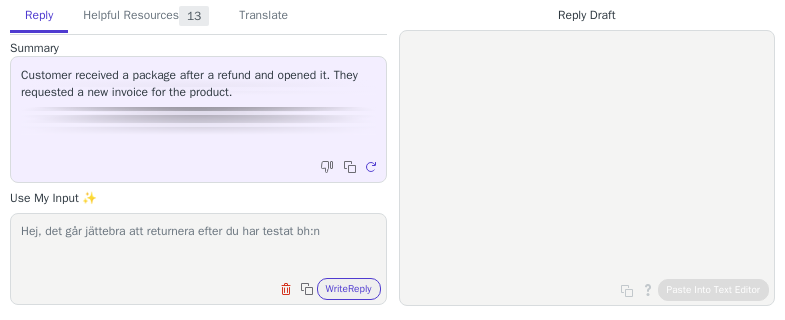 click on "Hej, det går jättebra att returnera efter du har testat bh:n" at bounding box center [198, 246] 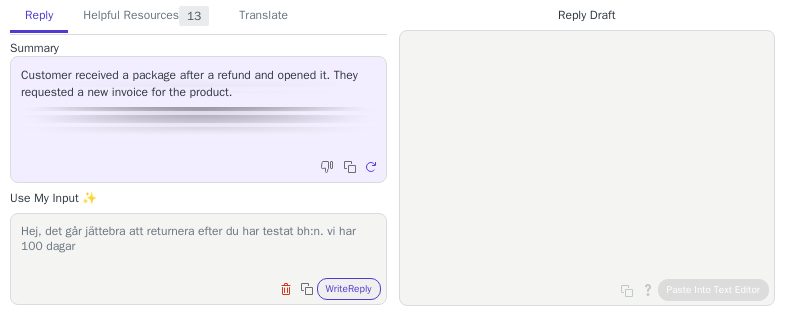 click on "Hej, det går jättebra att returnera efter du har testat bh:n. vi har 100 dagar" at bounding box center (198, 246) 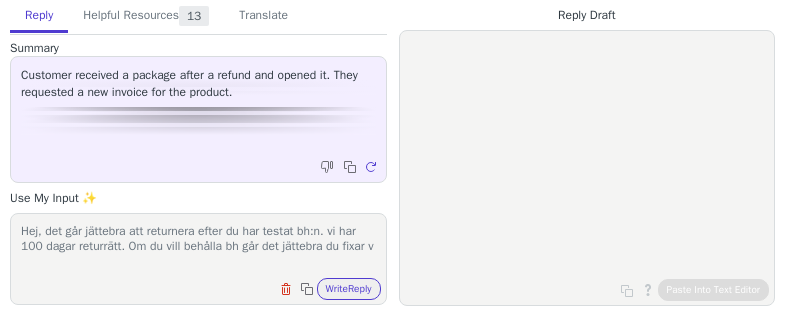 scroll, scrollTop: 1, scrollLeft: 0, axis: vertical 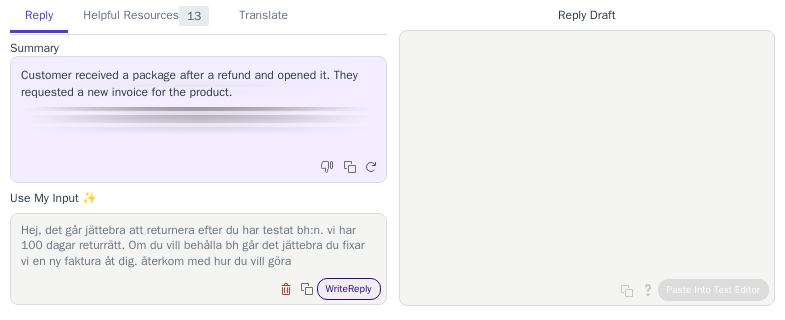type on "Hej, det går jättebra att returnera efter du har testat bh:n. vi har 100 dagar returrätt. Om du vill behålla bh går det jättebra du fixar vi en ny faktura åt dig. återkom med hur du vill göra" 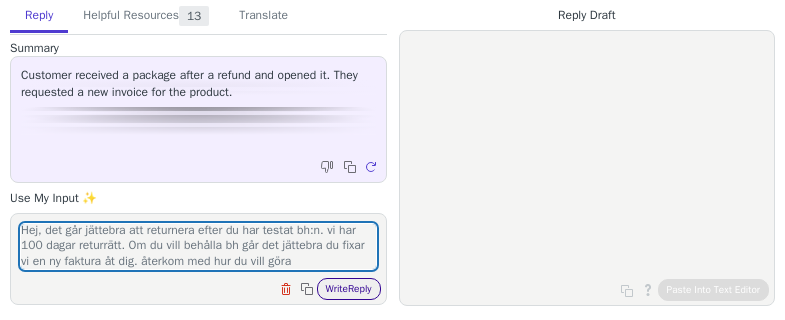 click on "Write  Reply" at bounding box center [349, 289] 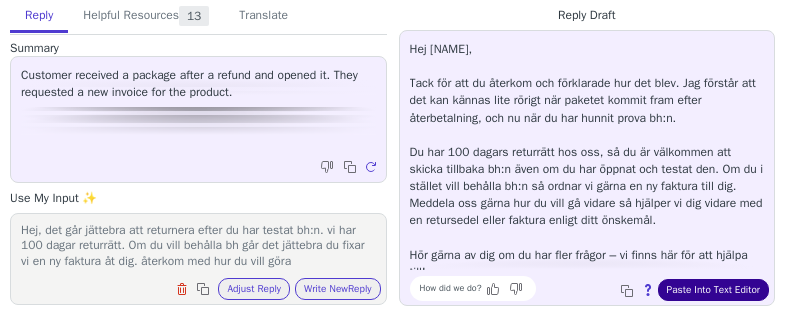 click on "Paste Into Text Editor" at bounding box center [713, 290] 